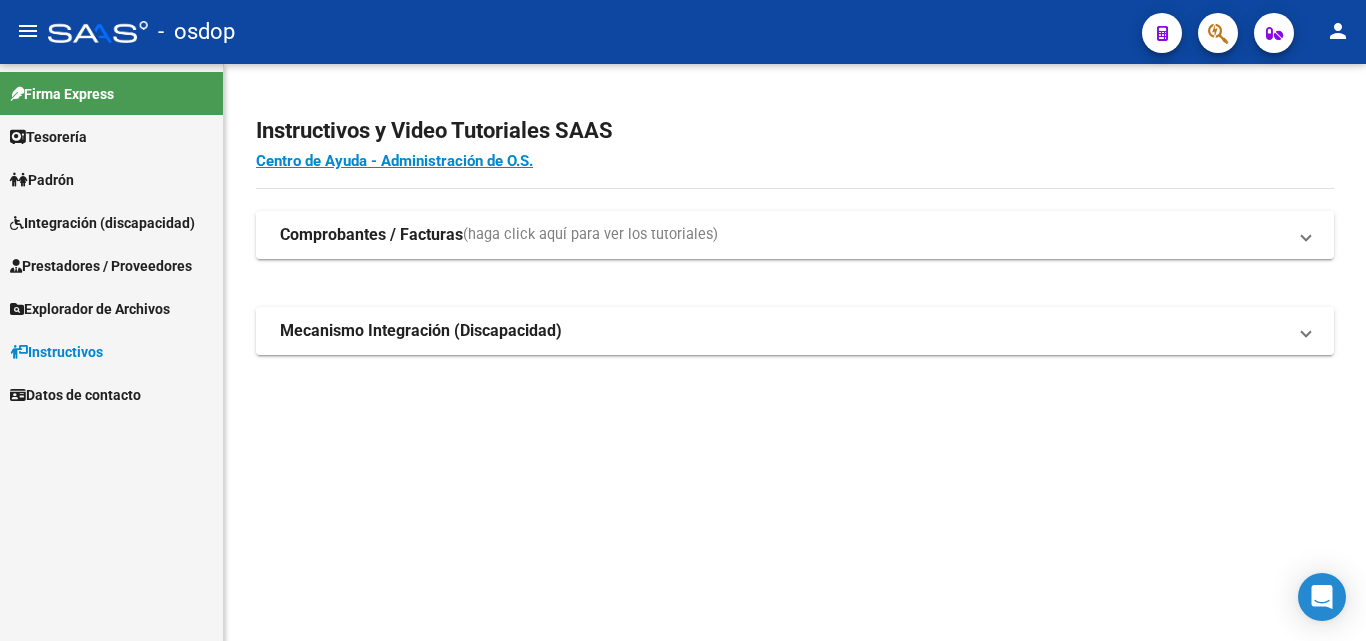 scroll, scrollTop: 0, scrollLeft: 0, axis: both 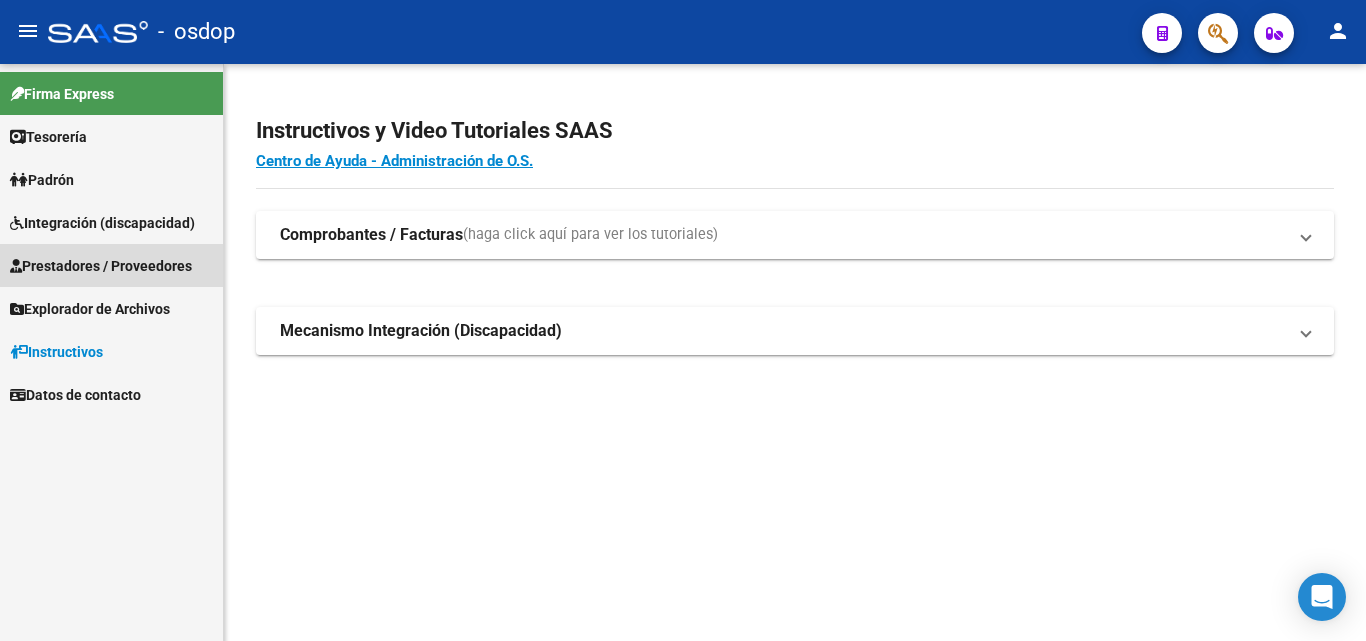 click on "Prestadores / Proveedores" at bounding box center (101, 266) 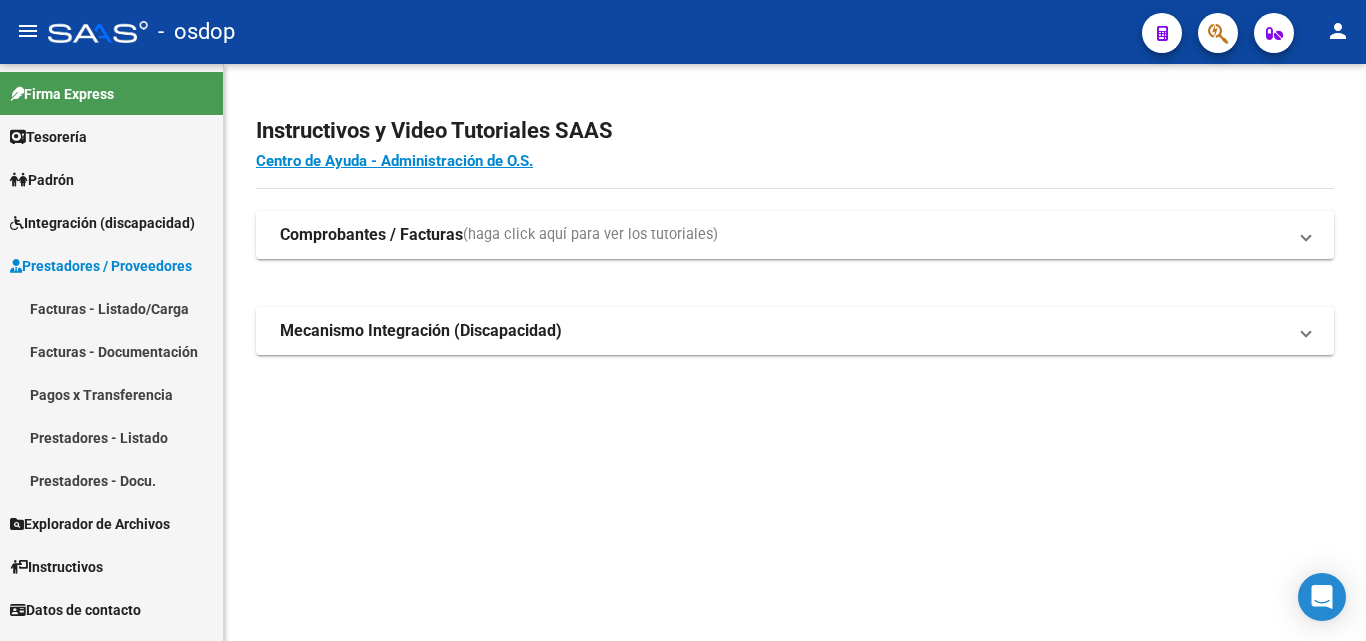 click on "Facturas - Listado/Carga" at bounding box center [111, 308] 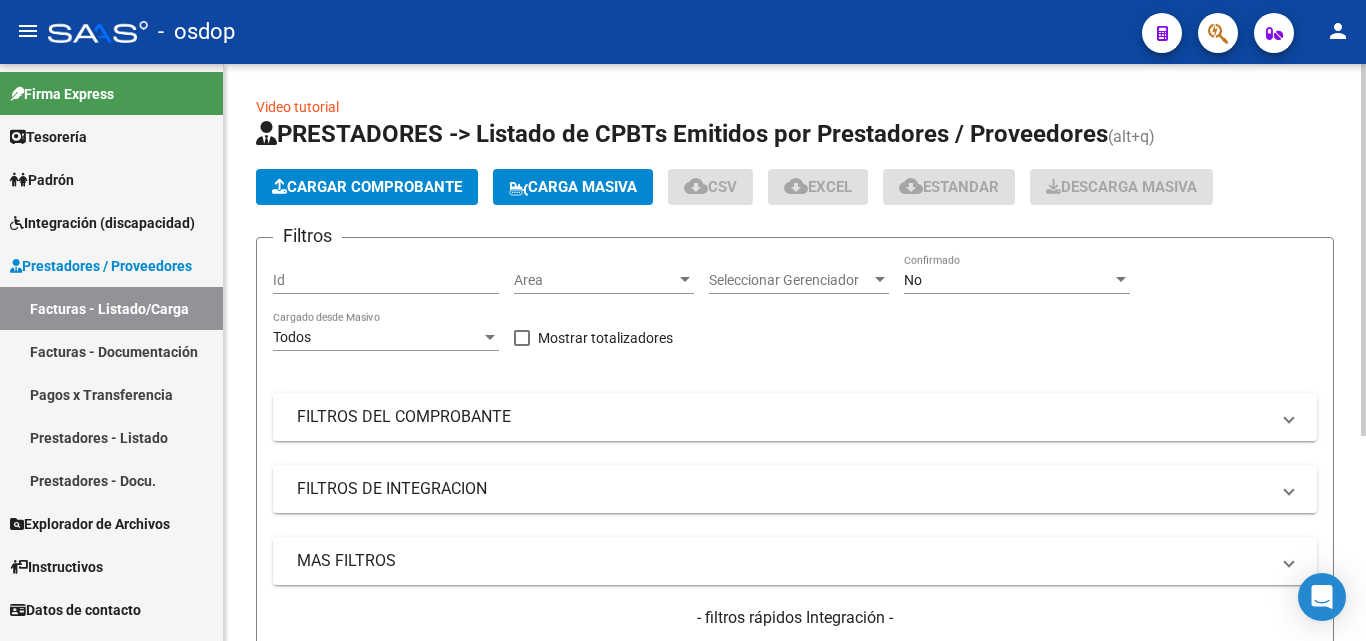 click on "Cargar Comprobante" 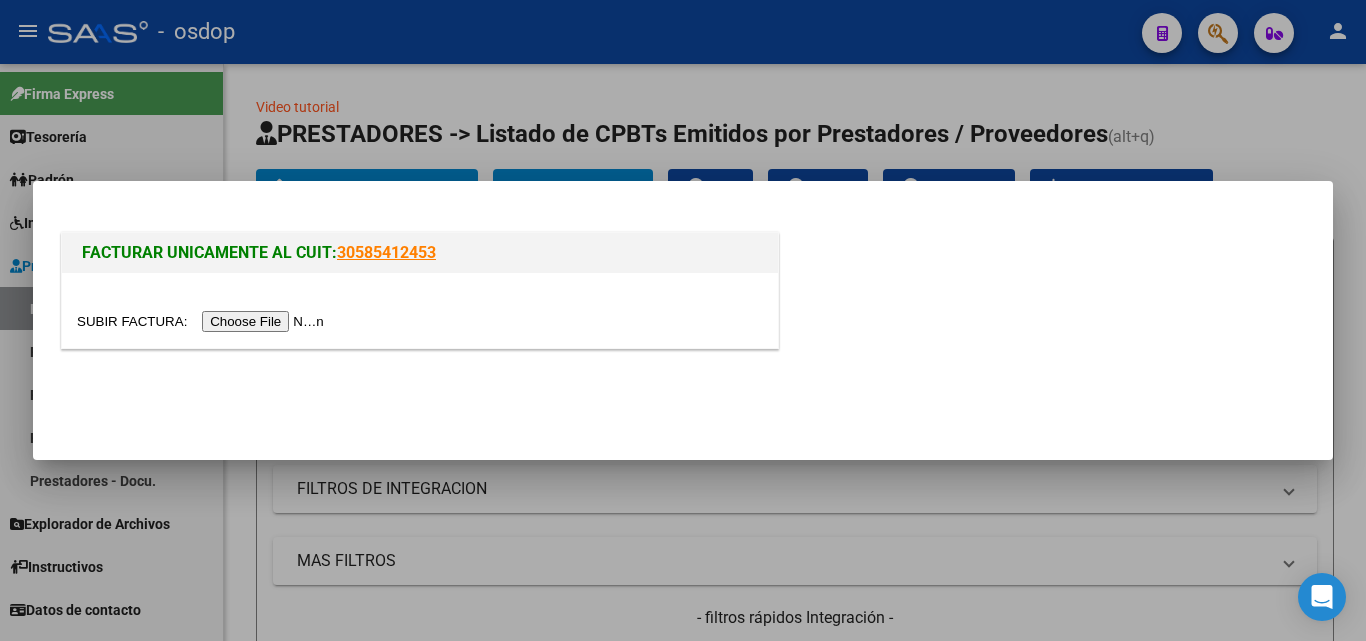 click at bounding box center (203, 321) 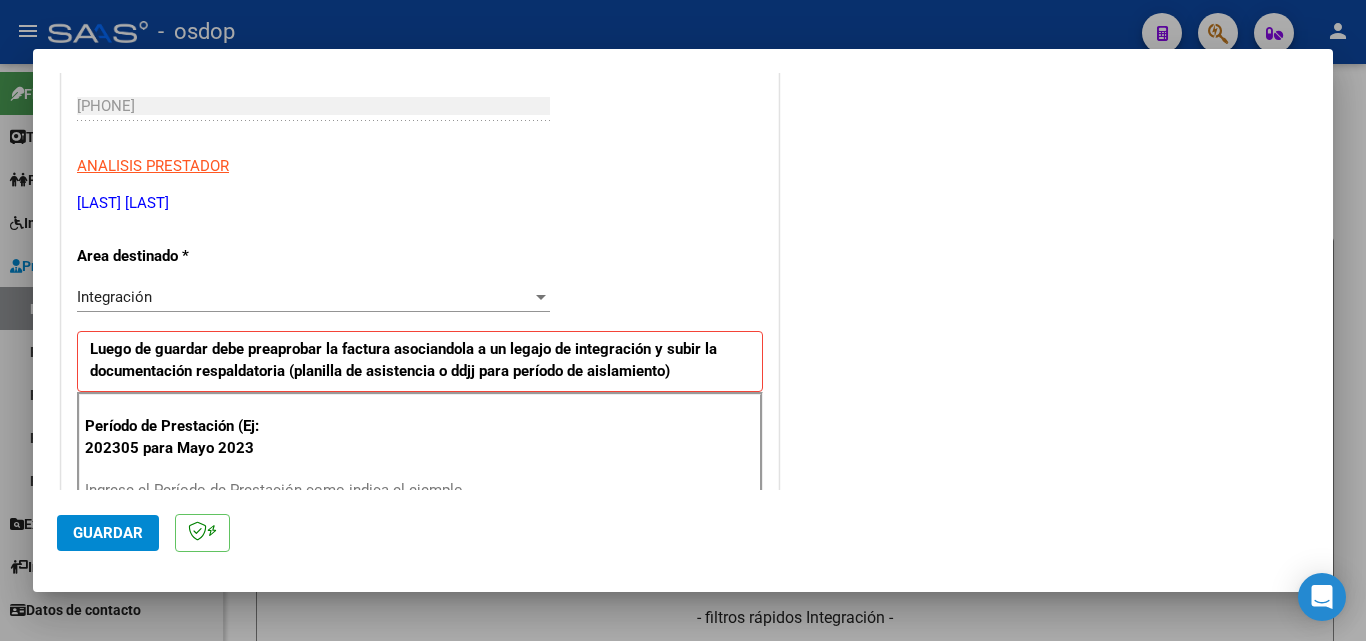 scroll, scrollTop: 500, scrollLeft: 0, axis: vertical 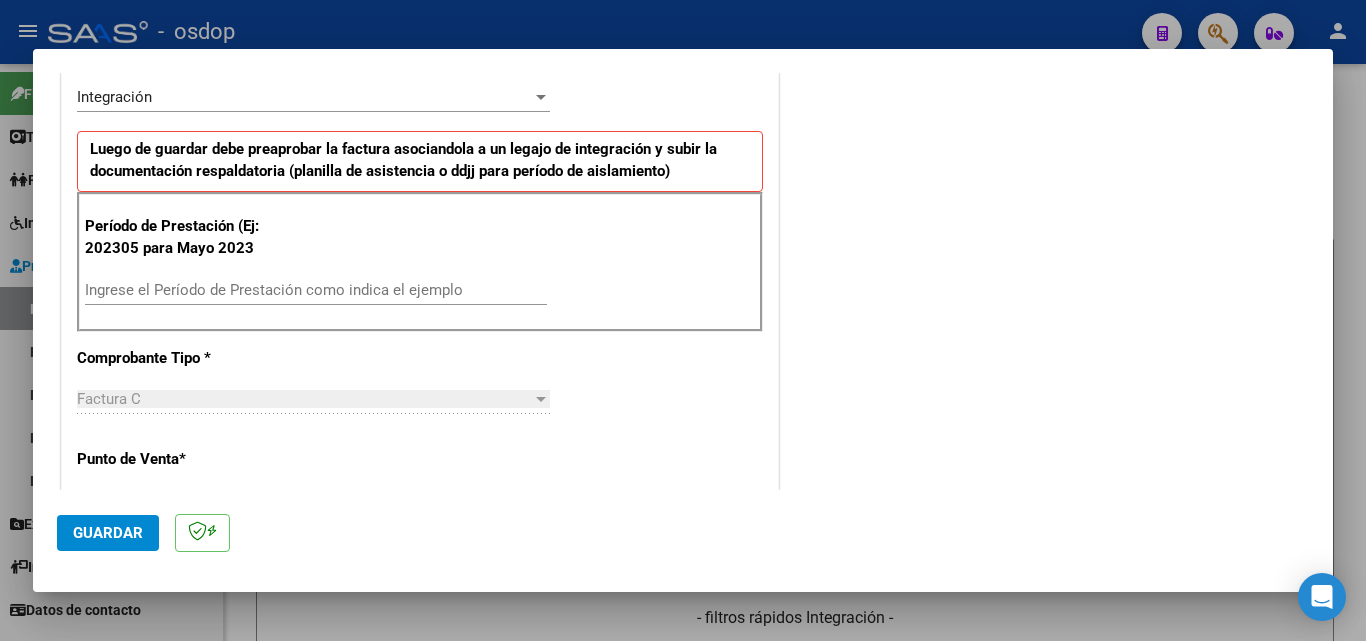 click on "Ingrese el Período de Prestación como indica el ejemplo" at bounding box center [316, 290] 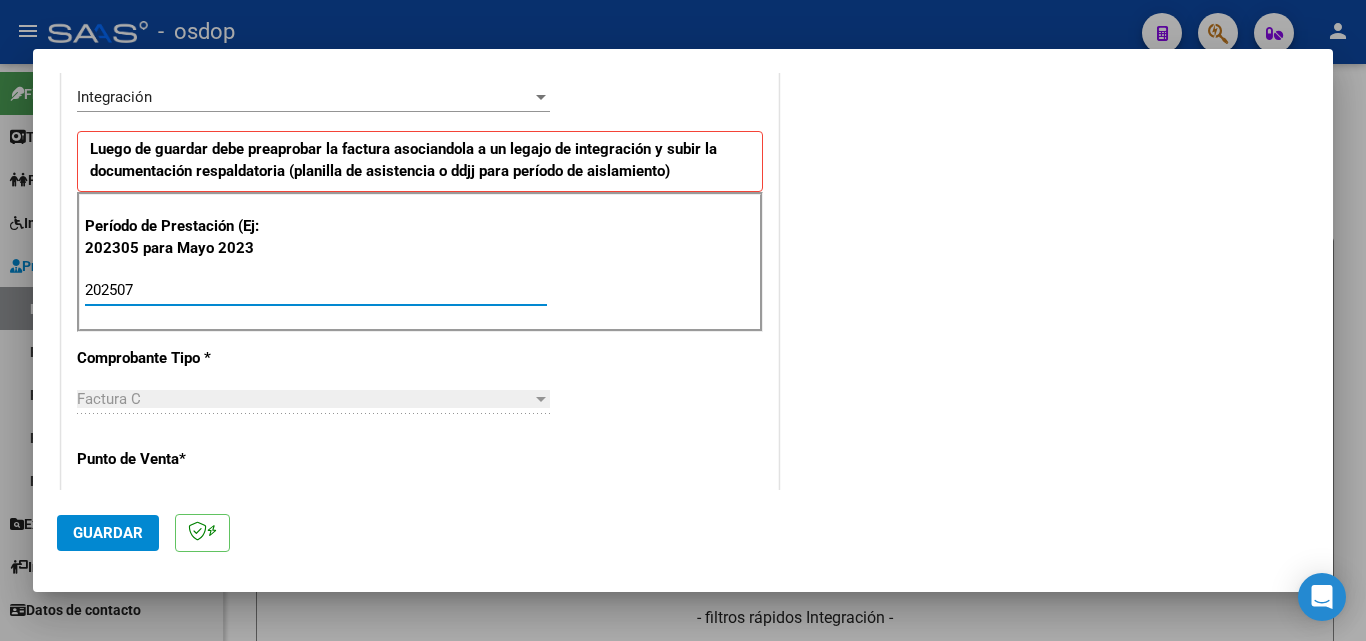 type on "202507" 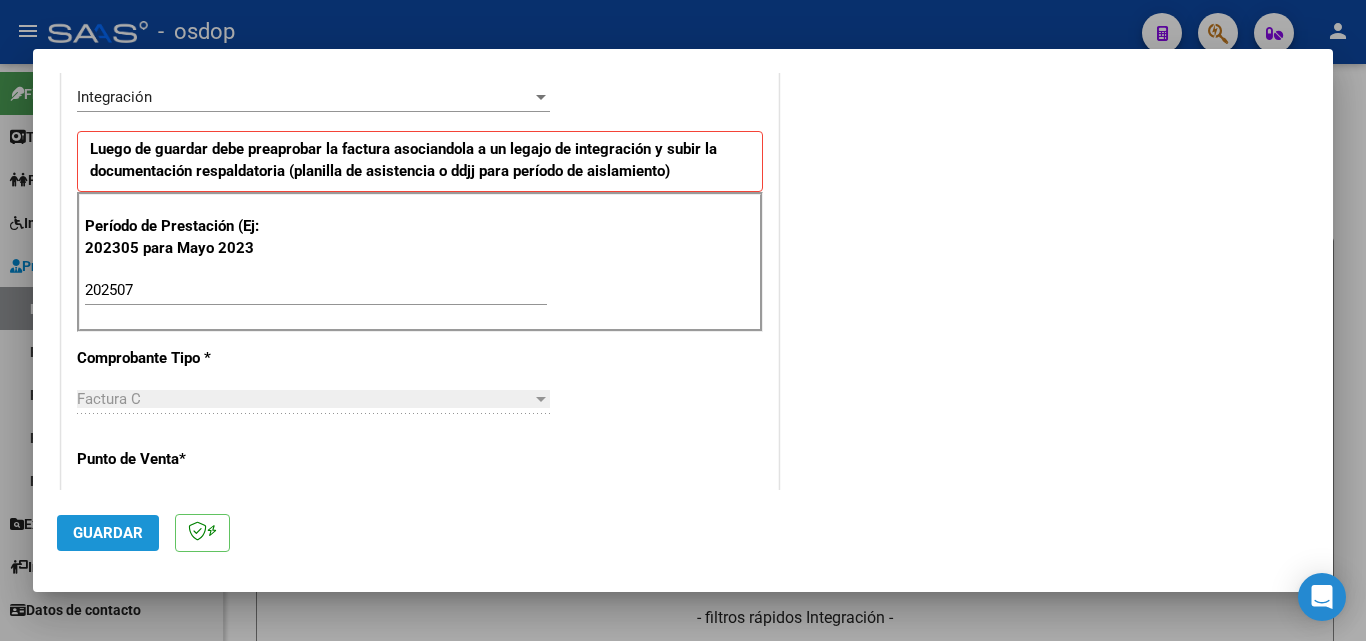 click on "Guardar" 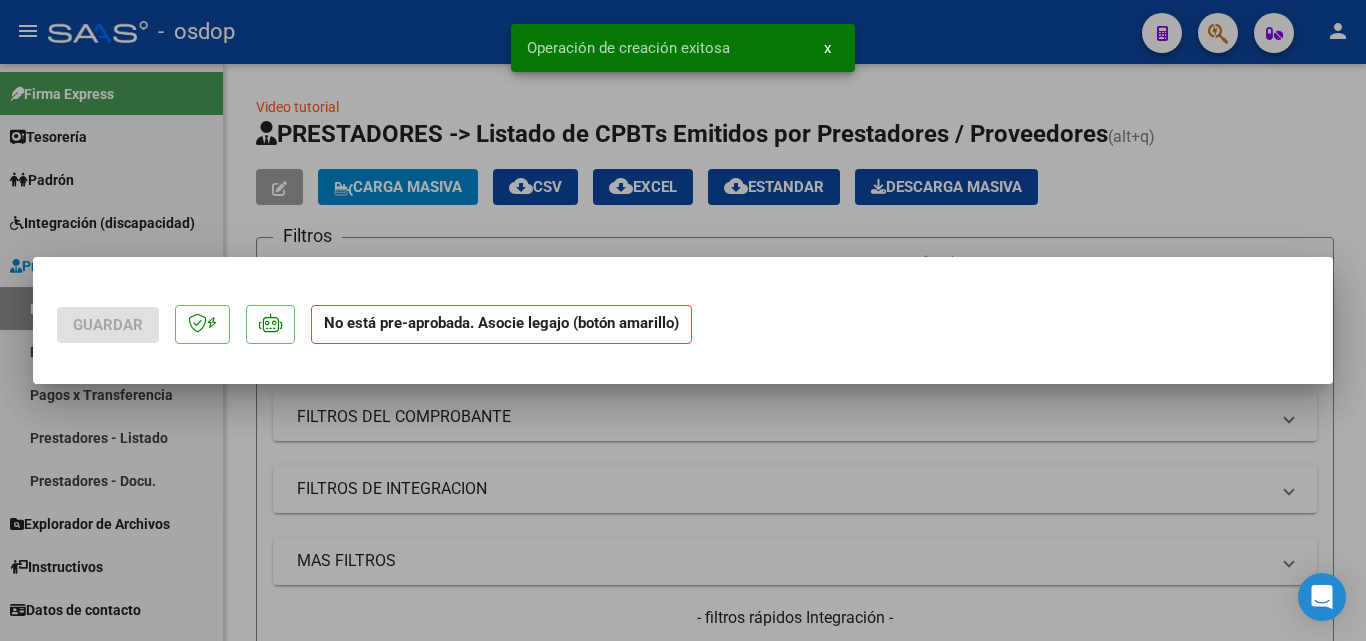 scroll, scrollTop: 0, scrollLeft: 0, axis: both 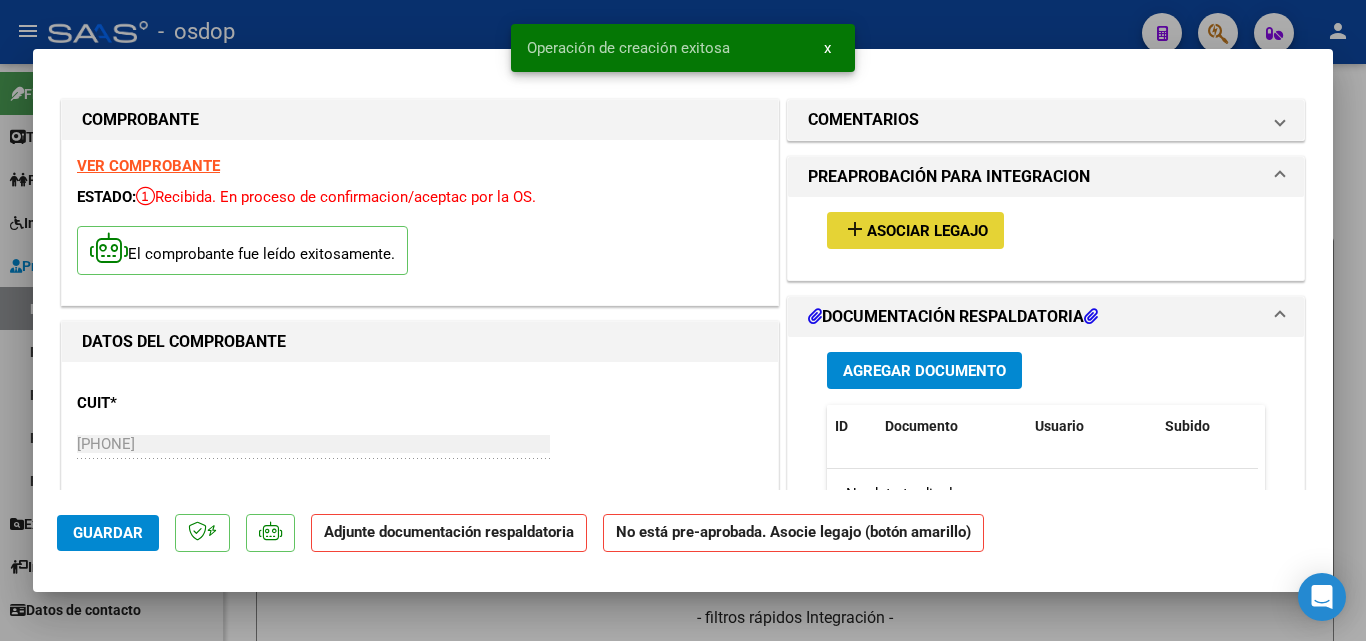 click on "add" at bounding box center (855, 229) 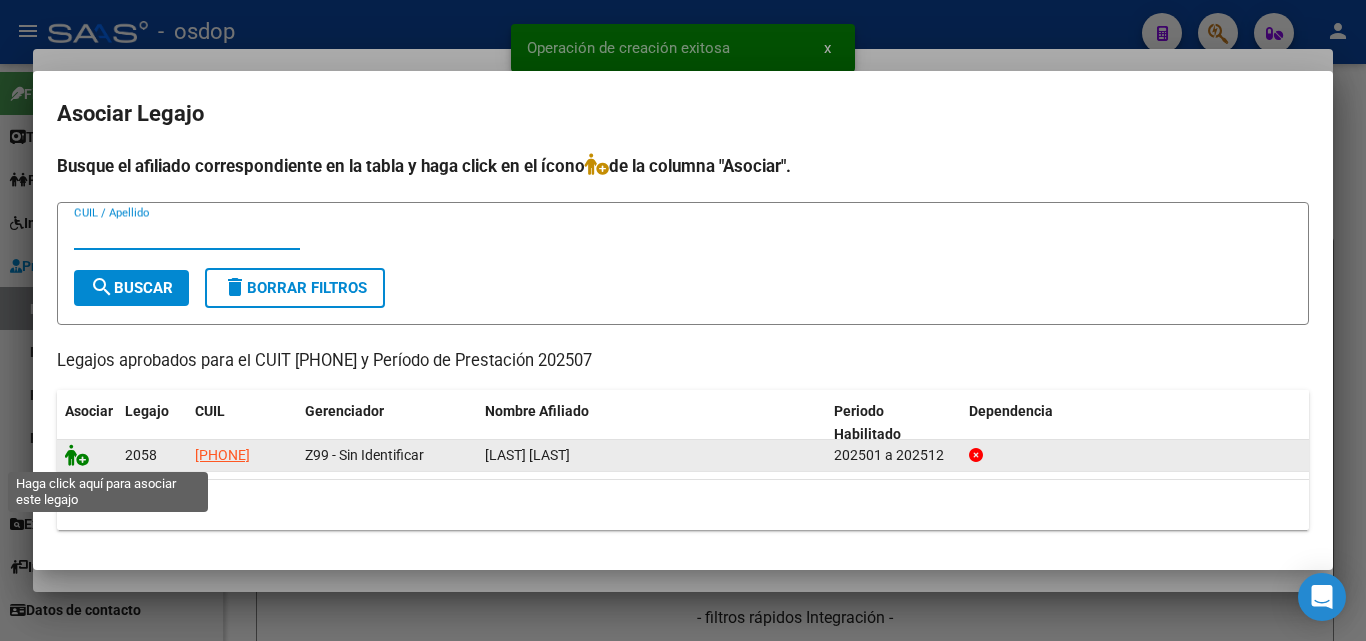 click 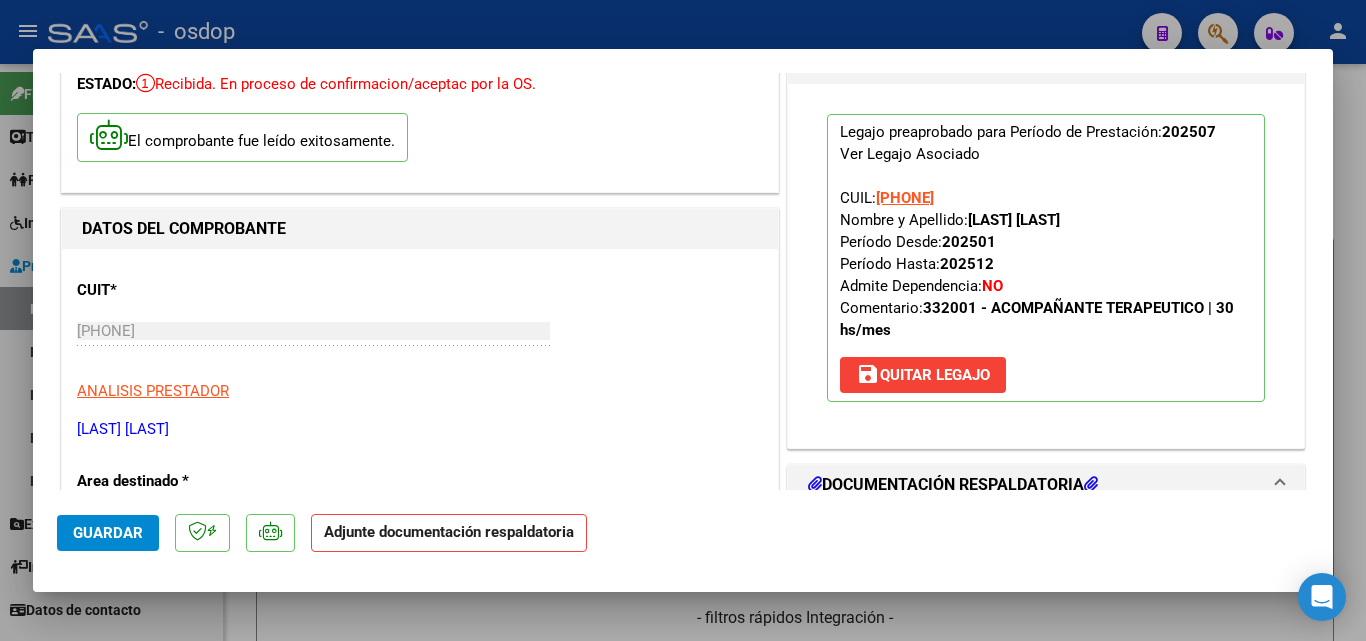 scroll, scrollTop: 300, scrollLeft: 0, axis: vertical 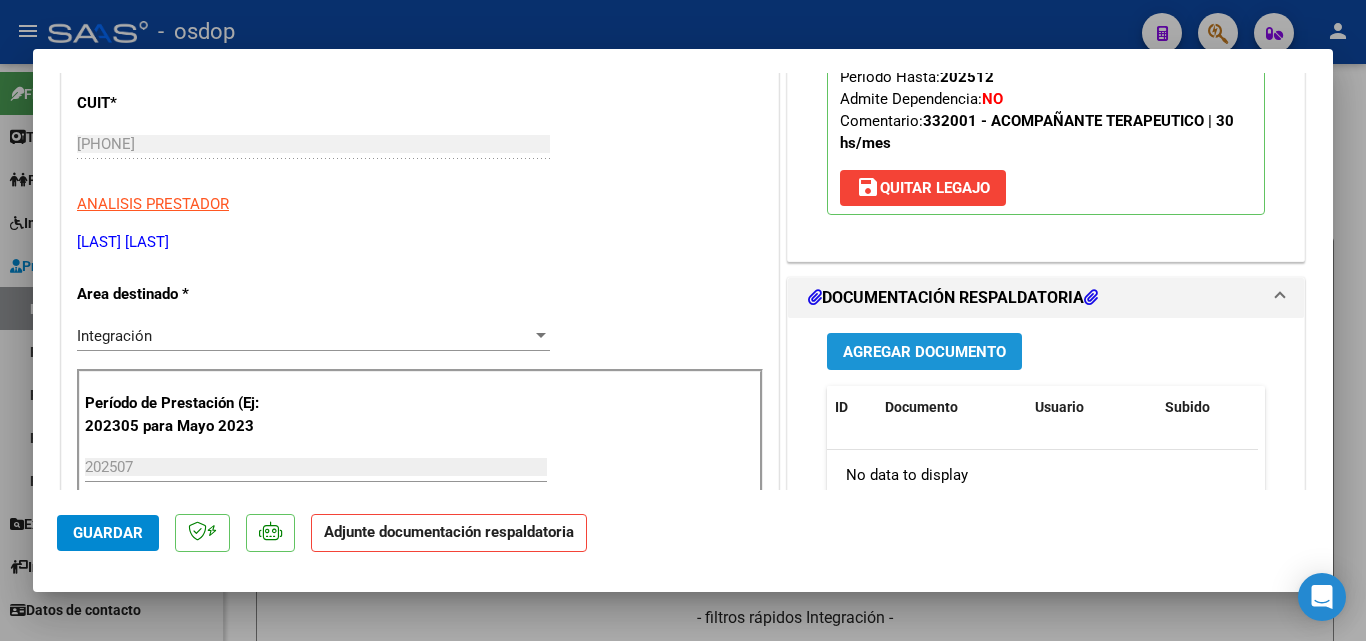 click on "Agregar Documento" at bounding box center [924, 352] 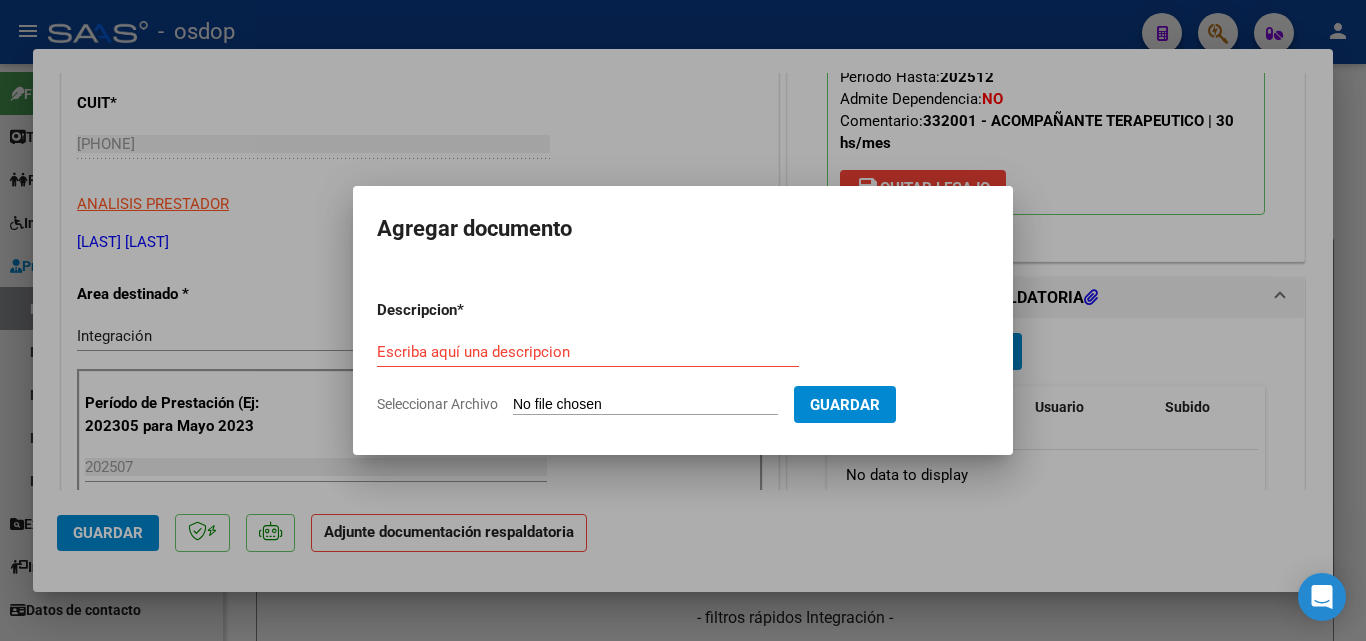 click on "Seleccionar Archivo" at bounding box center (645, 405) 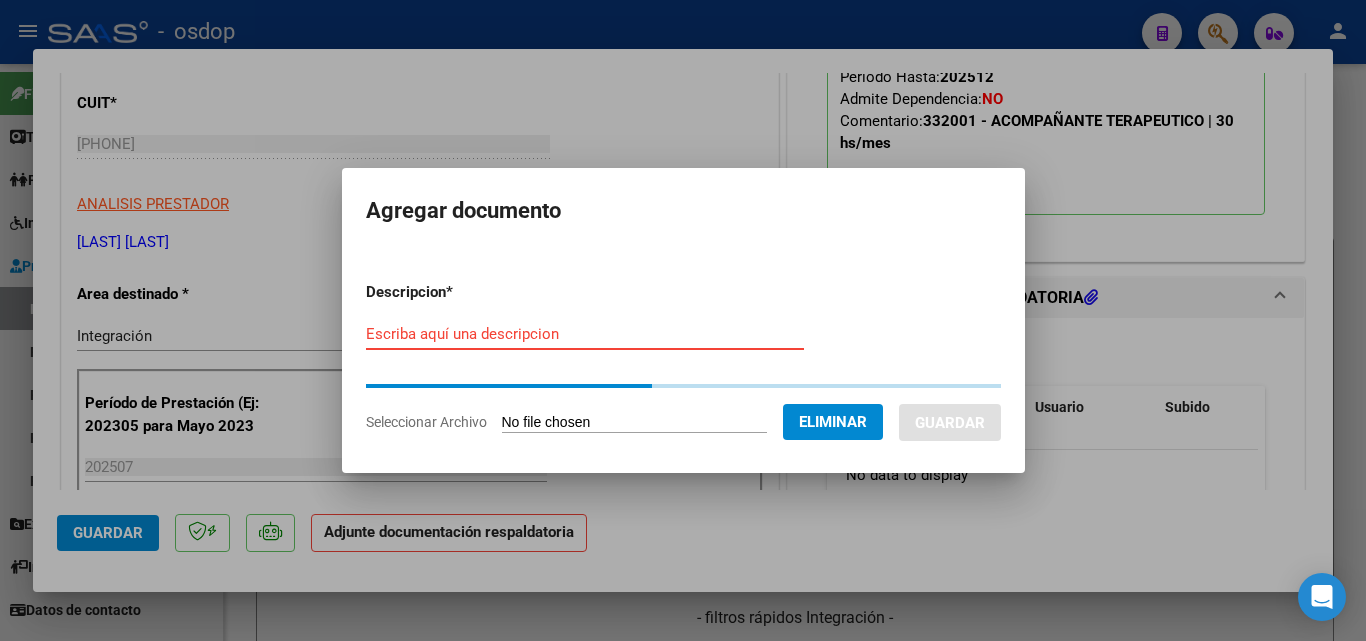 click on "Escriba aquí una descripcion" at bounding box center [585, 334] 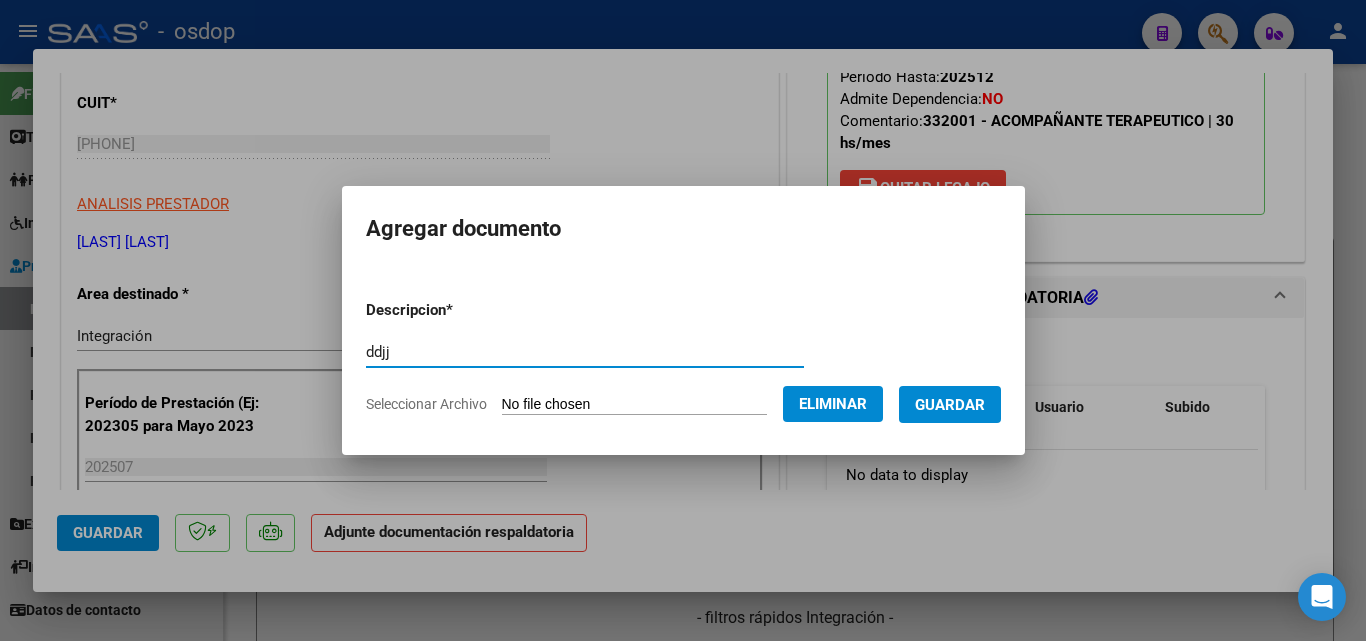 type on "ddjj" 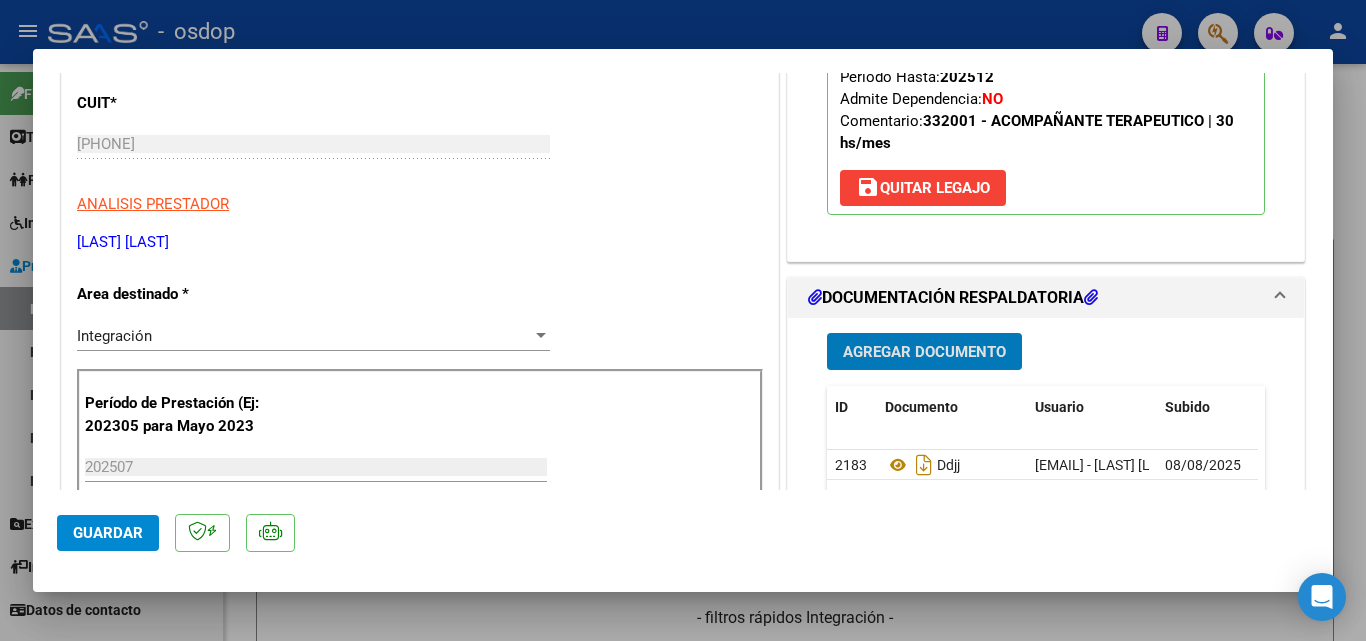 click at bounding box center (683, 320) 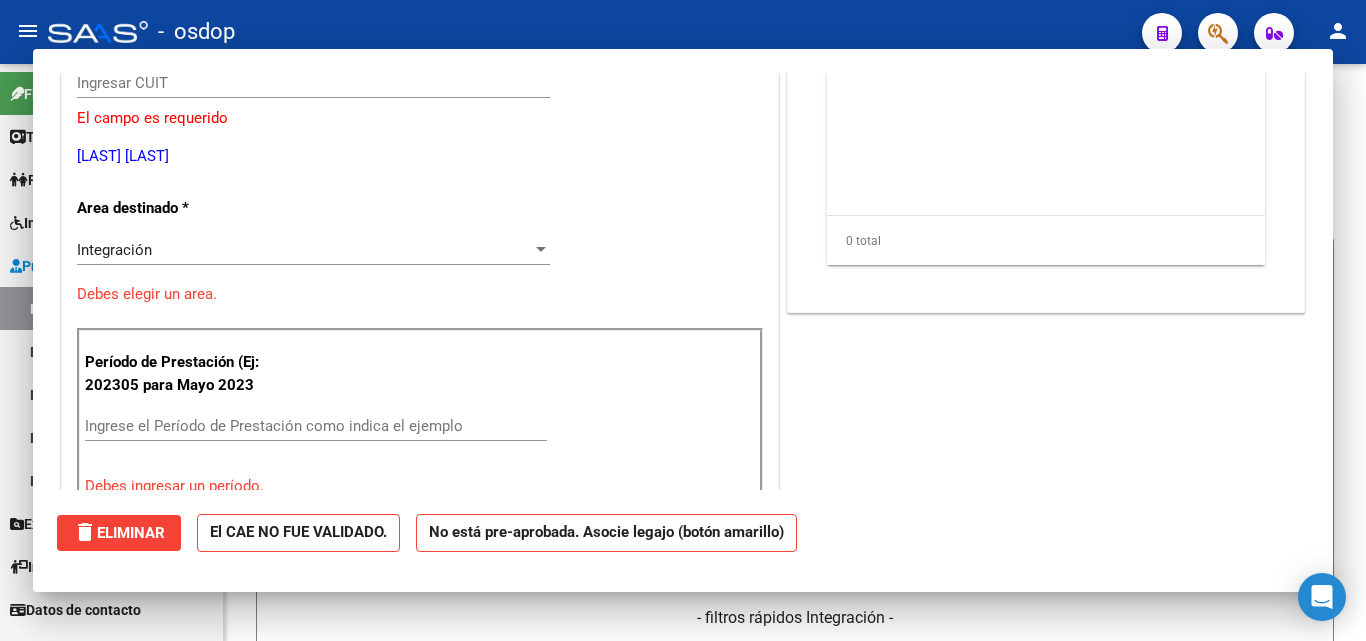 scroll, scrollTop: 239, scrollLeft: 0, axis: vertical 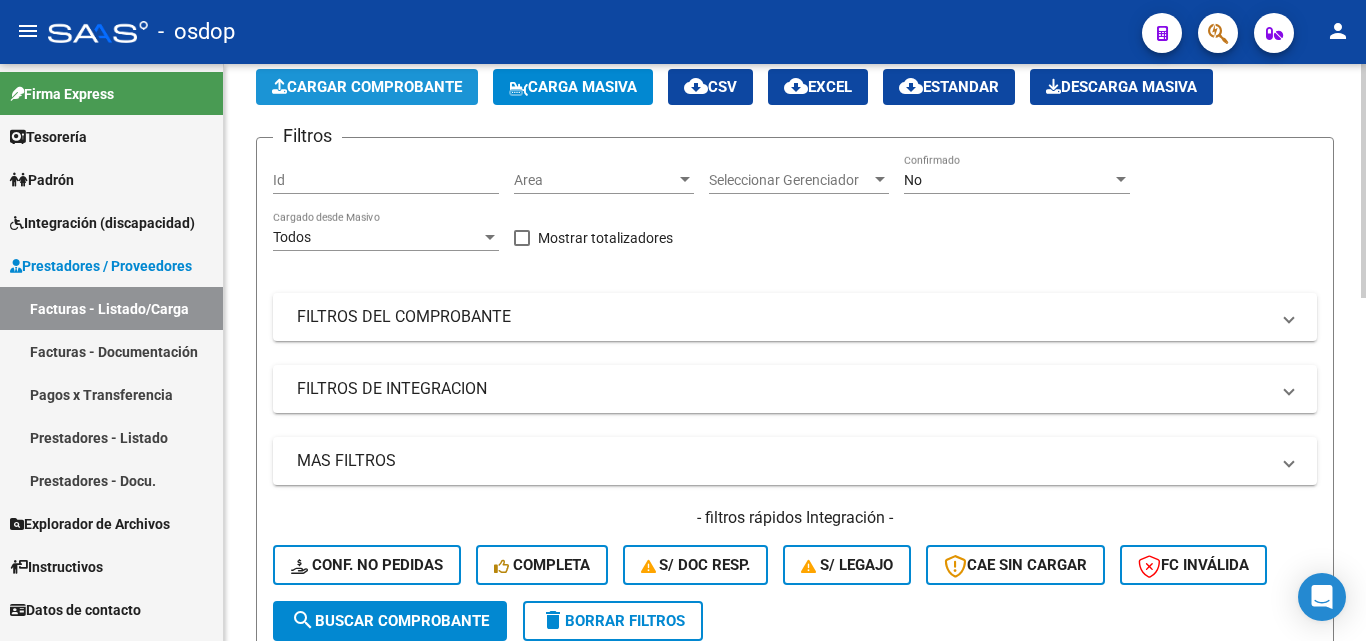click on "Cargar Comprobante" 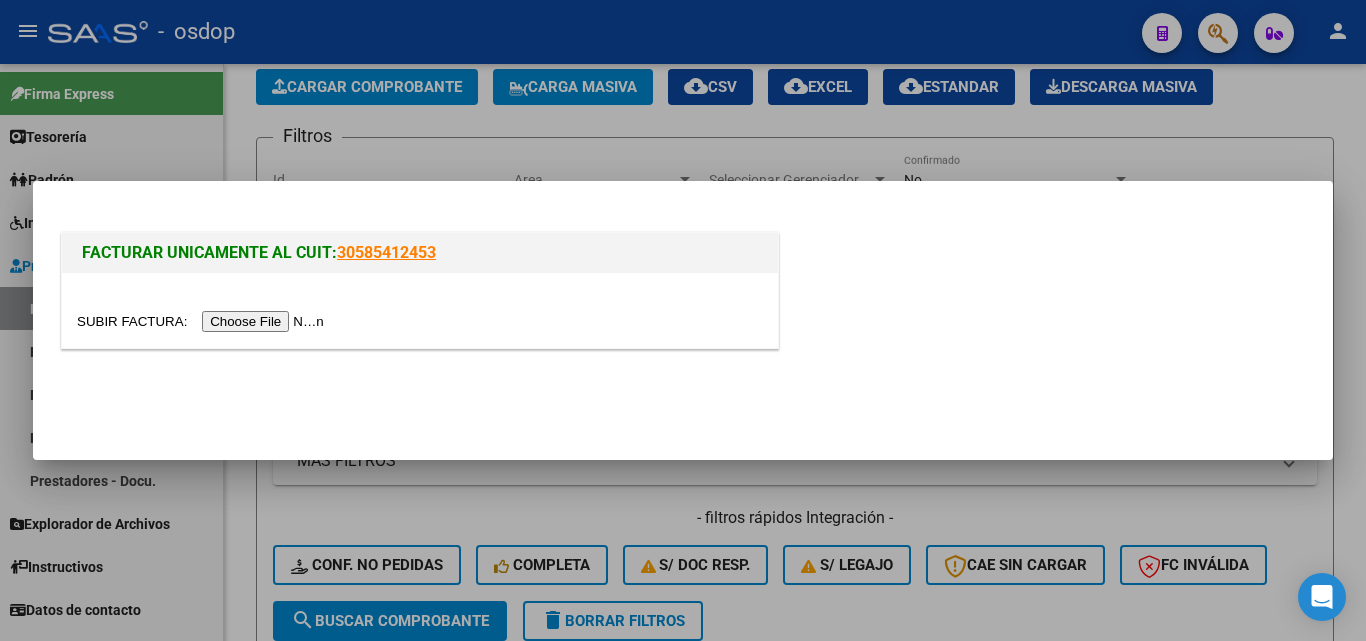 click at bounding box center [203, 321] 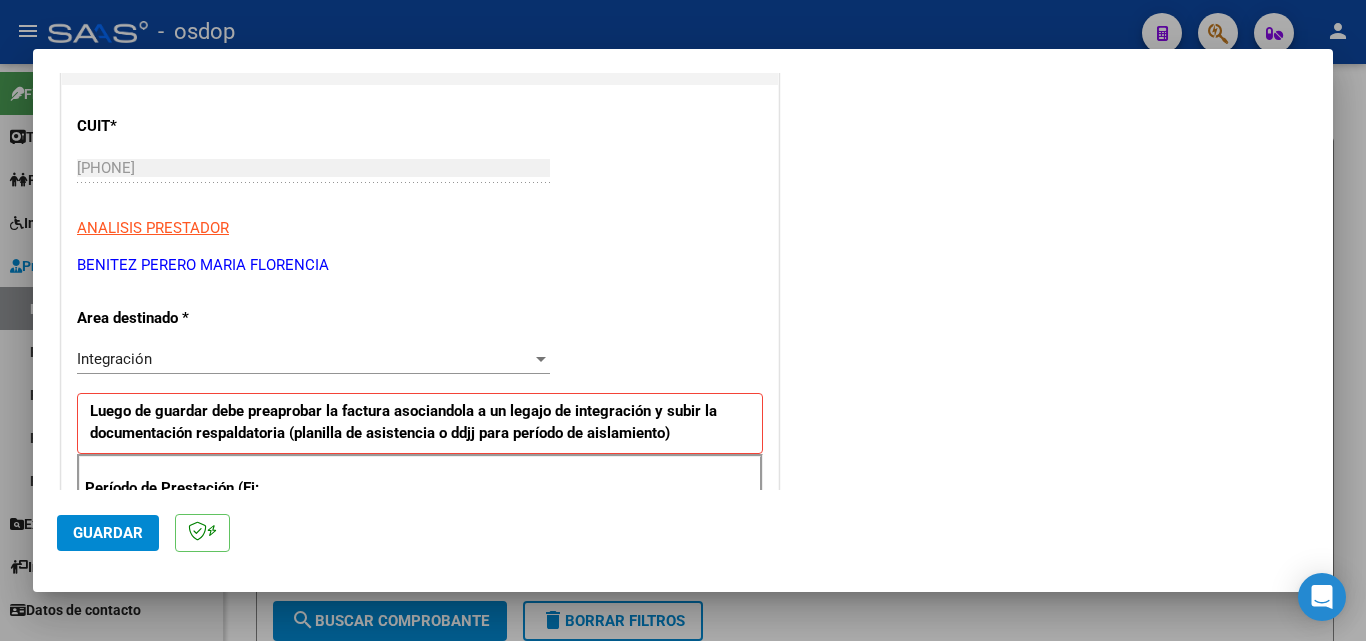 scroll, scrollTop: 438, scrollLeft: 0, axis: vertical 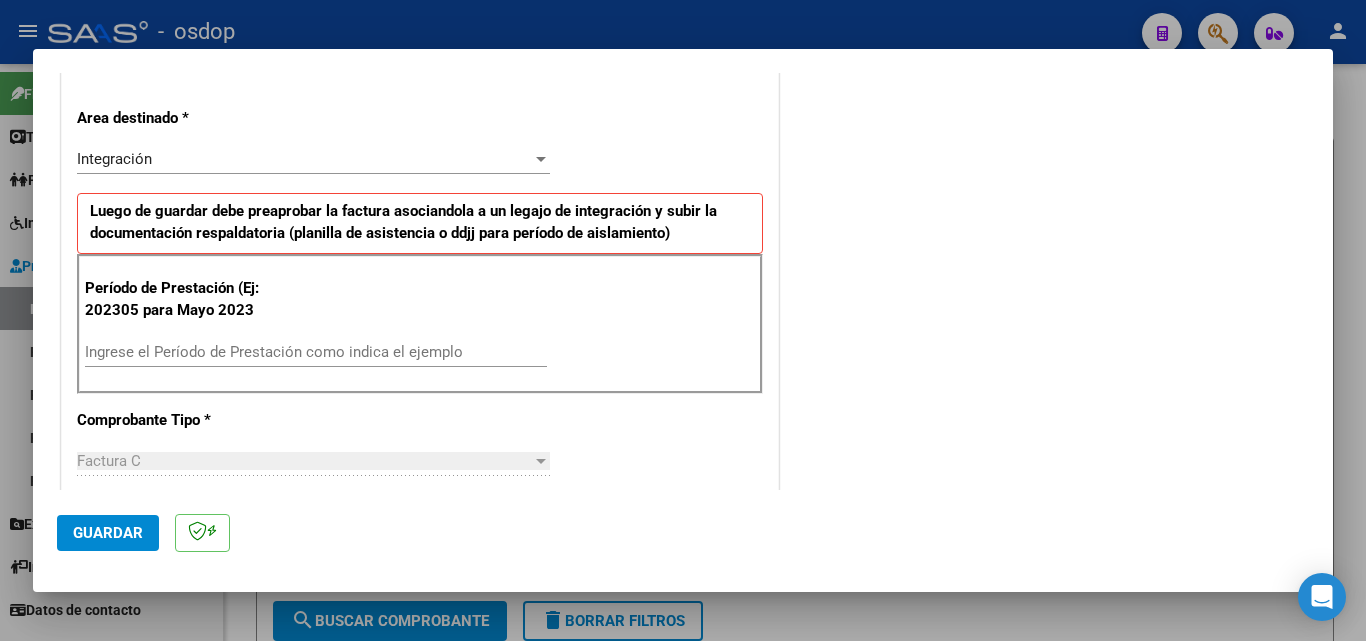 click on "Ingrese el Período de Prestación como indica el ejemplo" at bounding box center (316, 352) 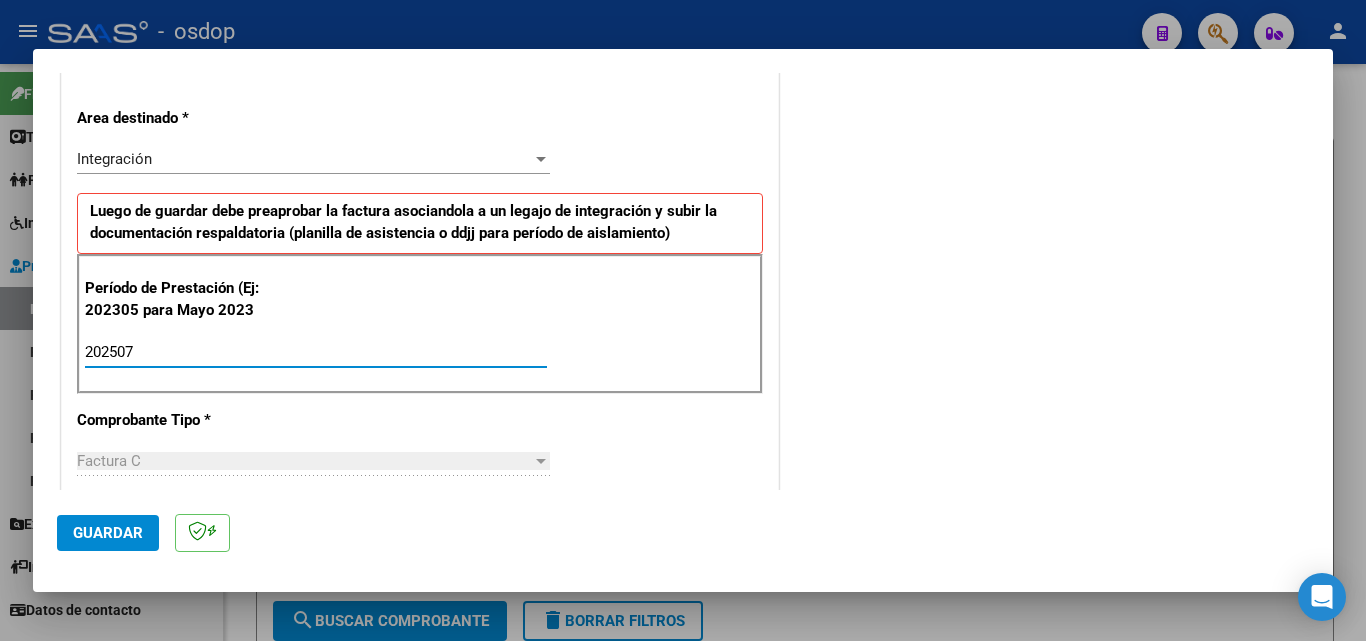 type on "202507" 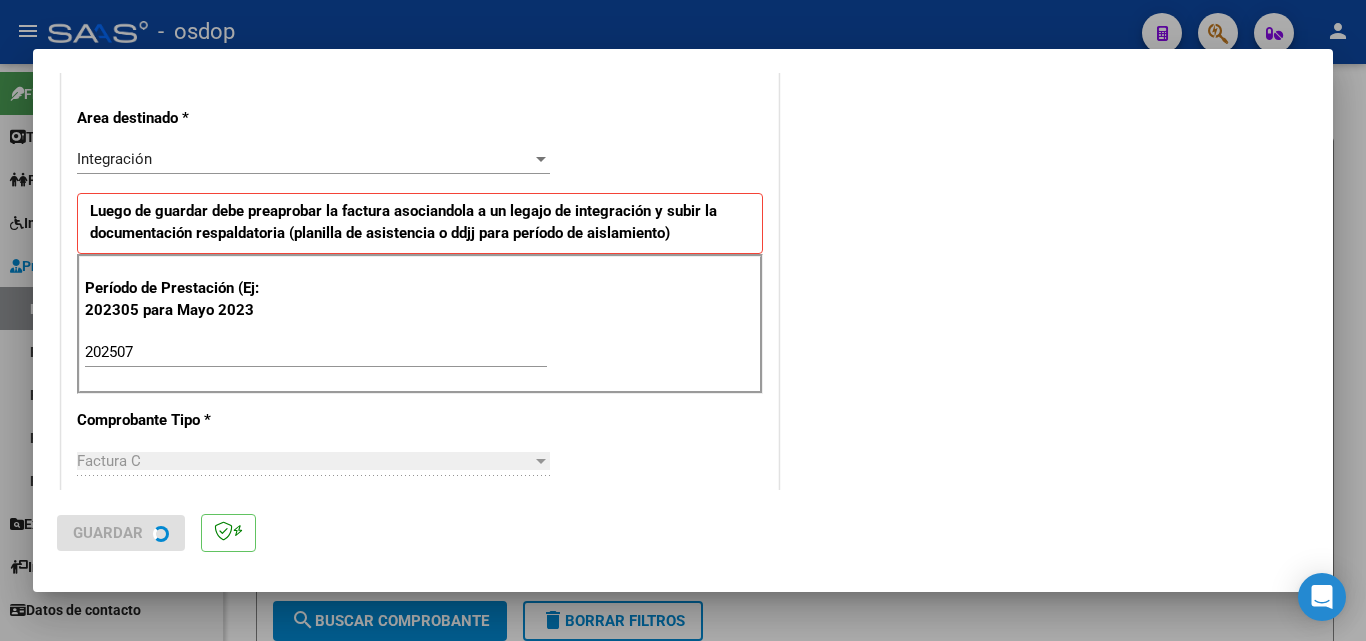 scroll, scrollTop: 0, scrollLeft: 0, axis: both 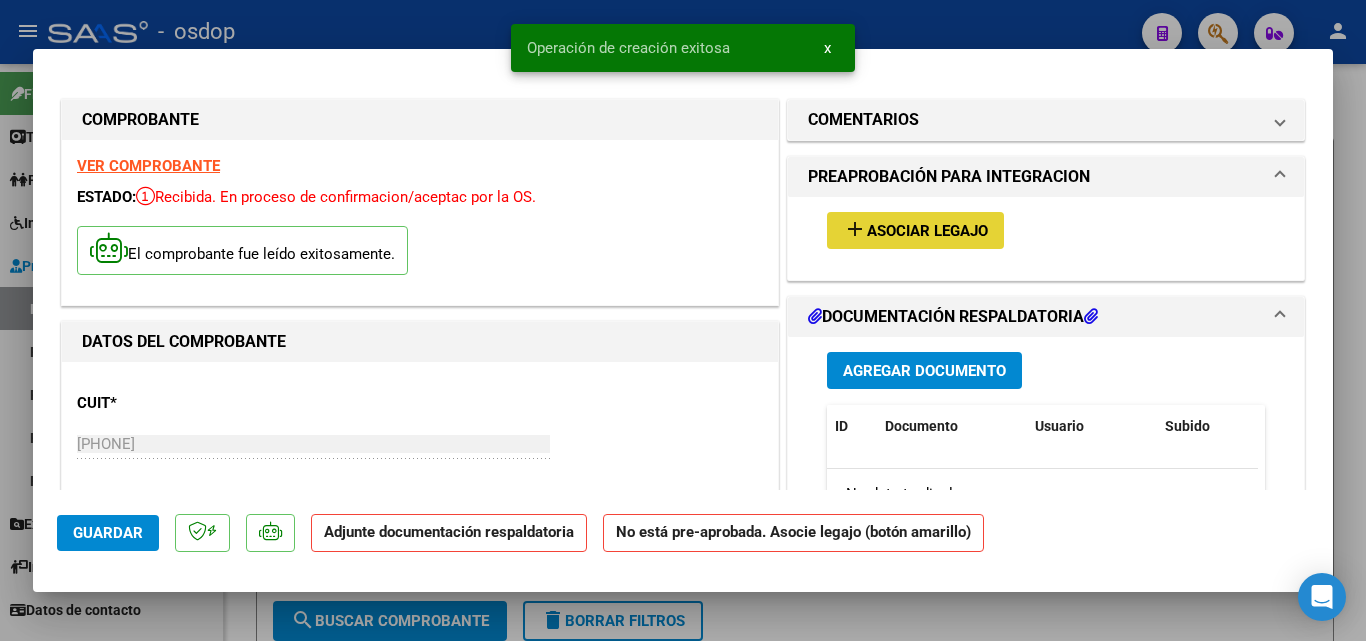 click on "add" at bounding box center [855, 229] 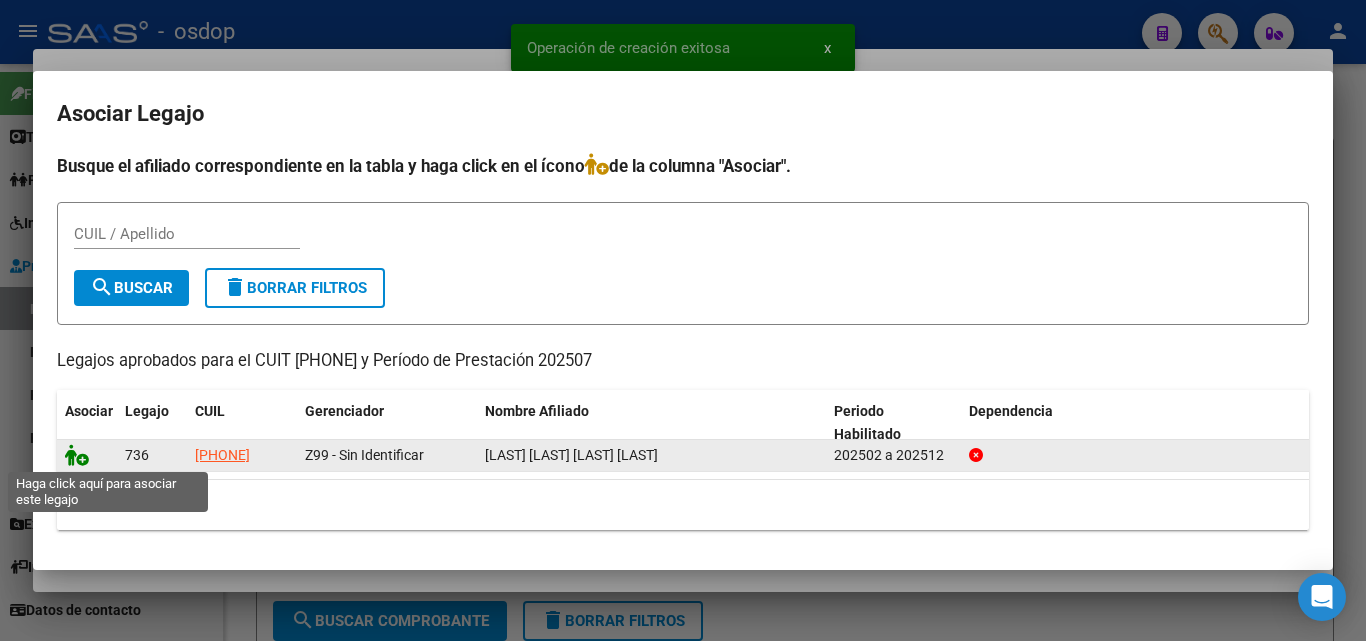 click 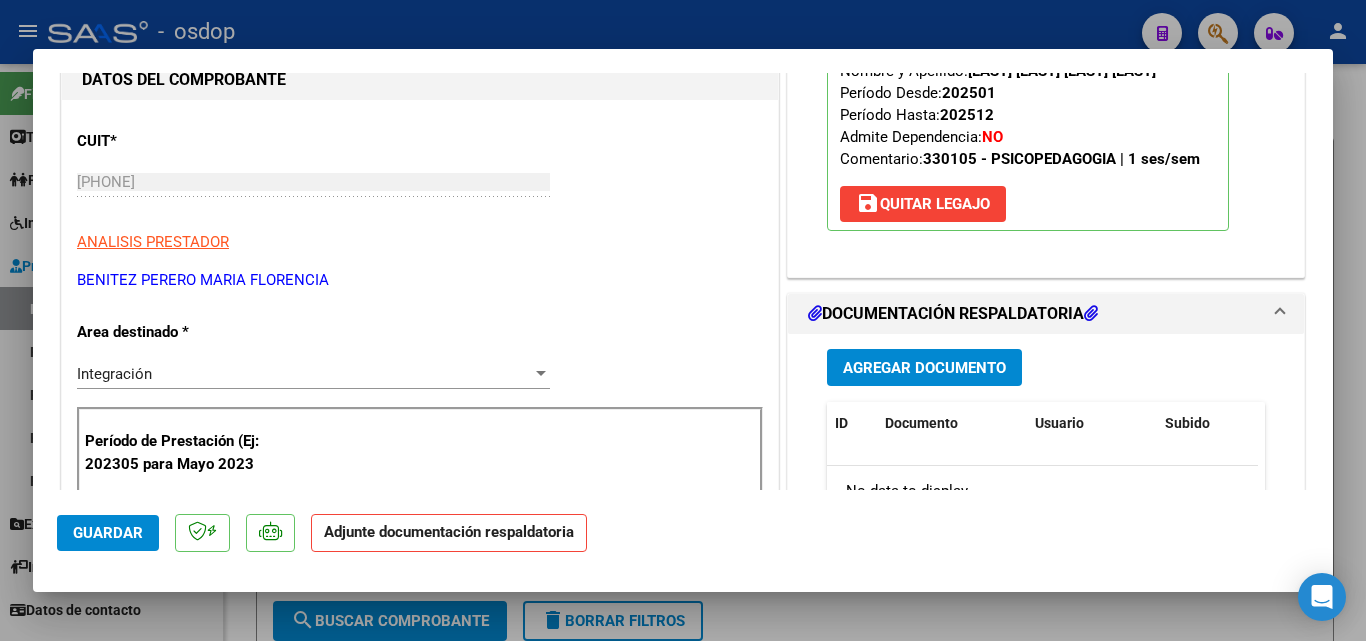 scroll, scrollTop: 300, scrollLeft: 0, axis: vertical 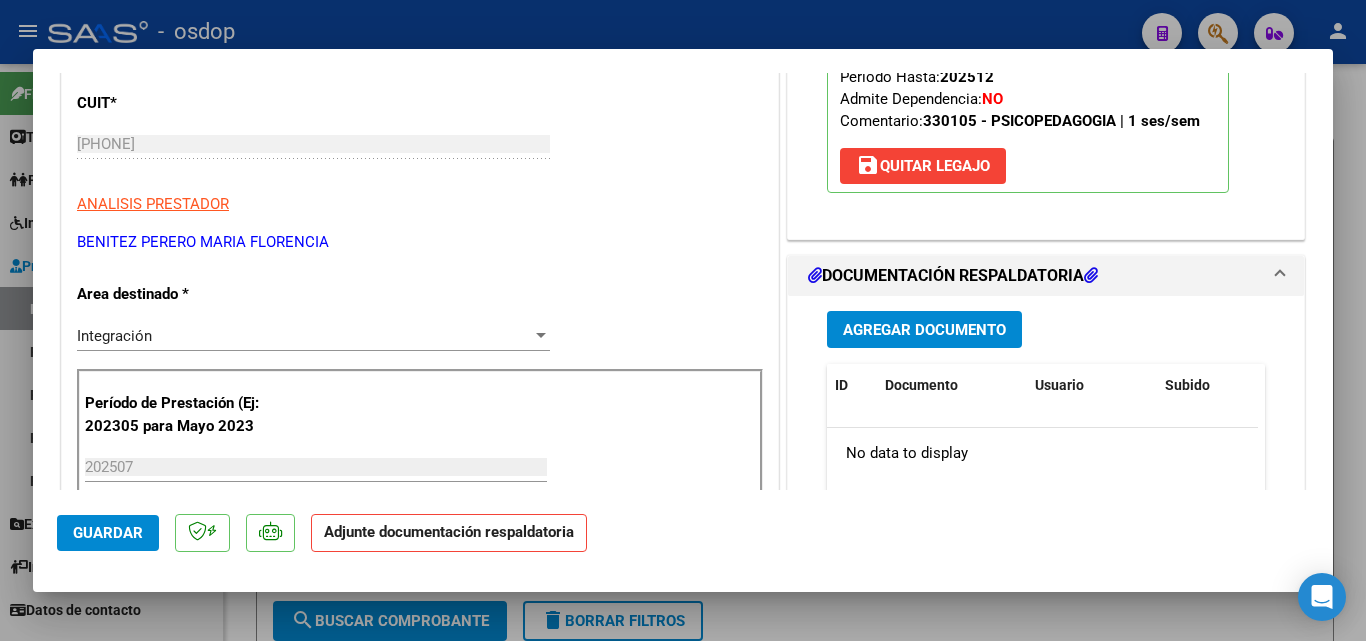 click on "Agregar Documento" at bounding box center [924, 330] 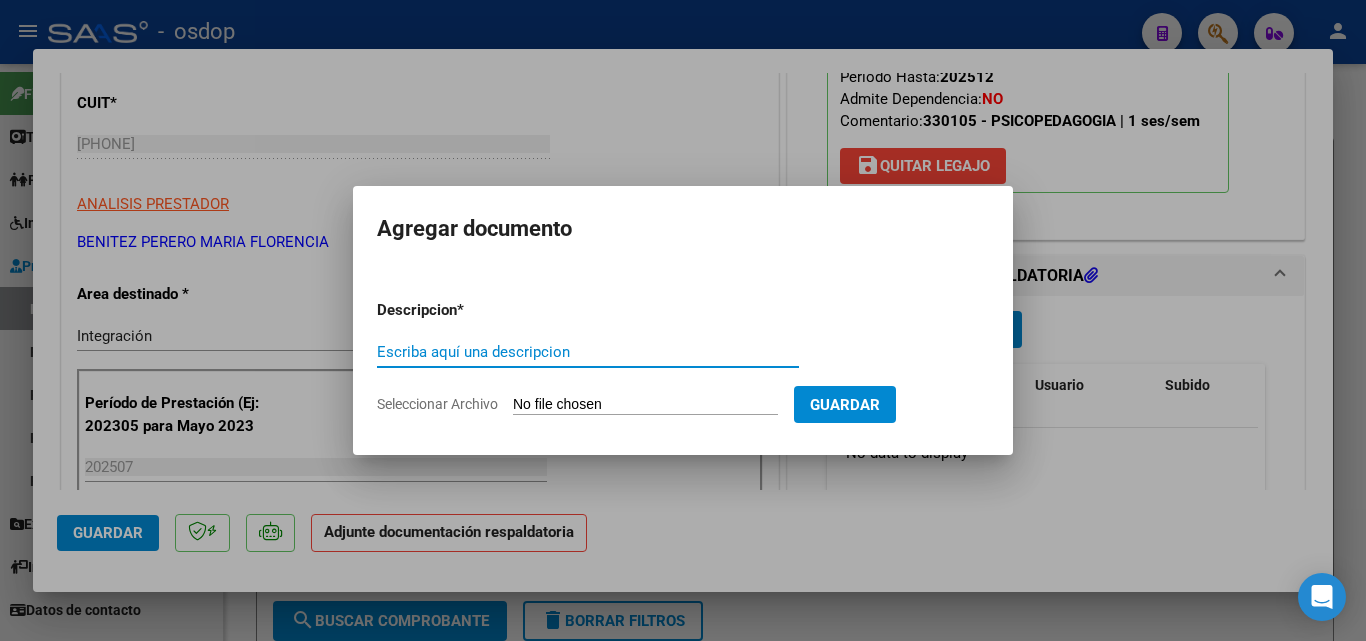 click on "Escriba aquí una descripcion" at bounding box center [588, 352] 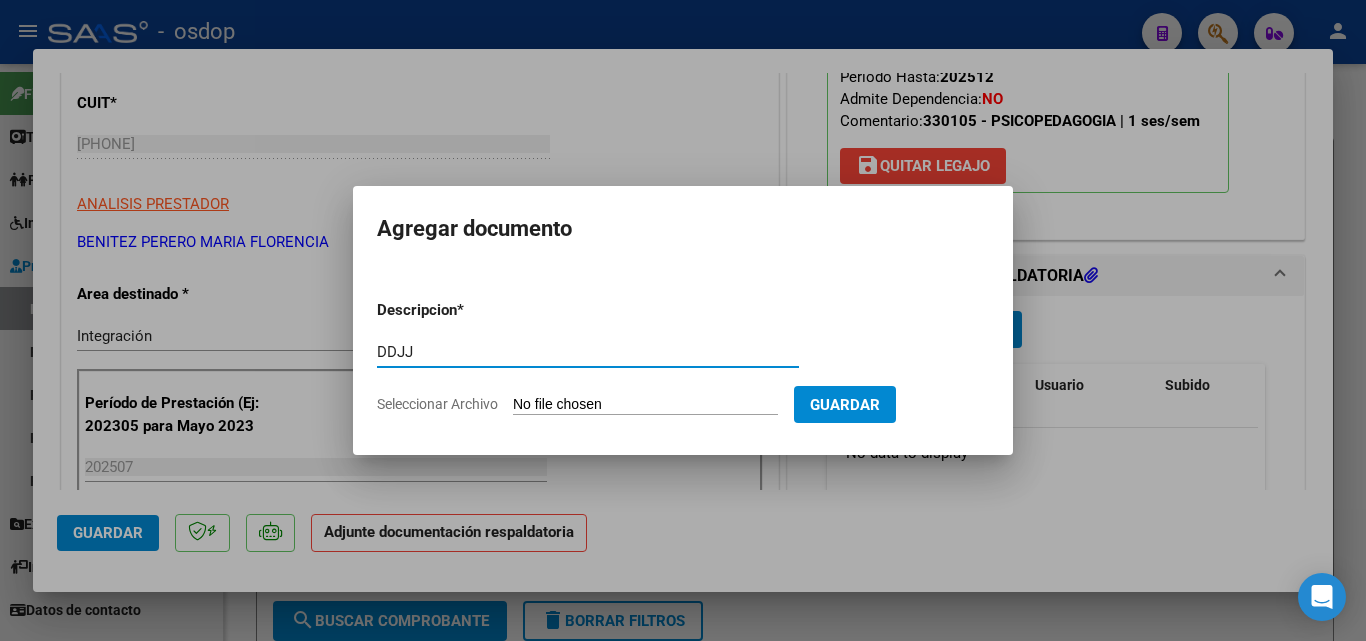 type on "DDJJ" 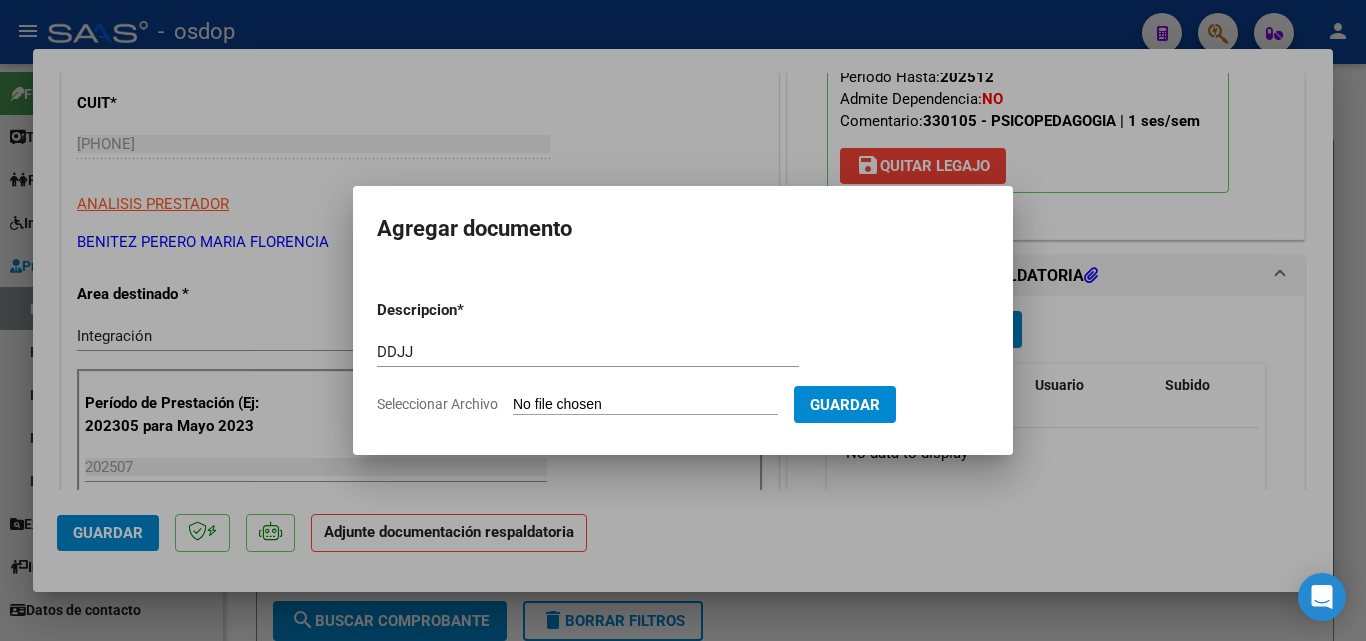click on "Seleccionar Archivo" at bounding box center [645, 405] 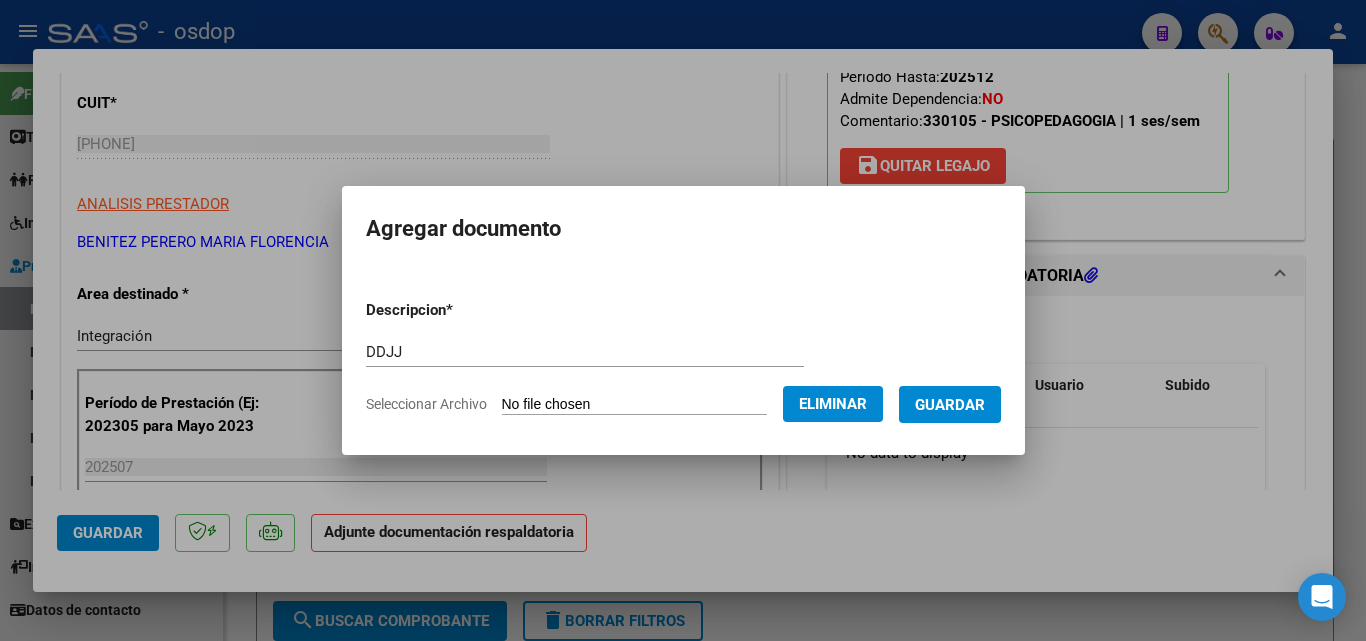 click on "Guardar" at bounding box center [950, 405] 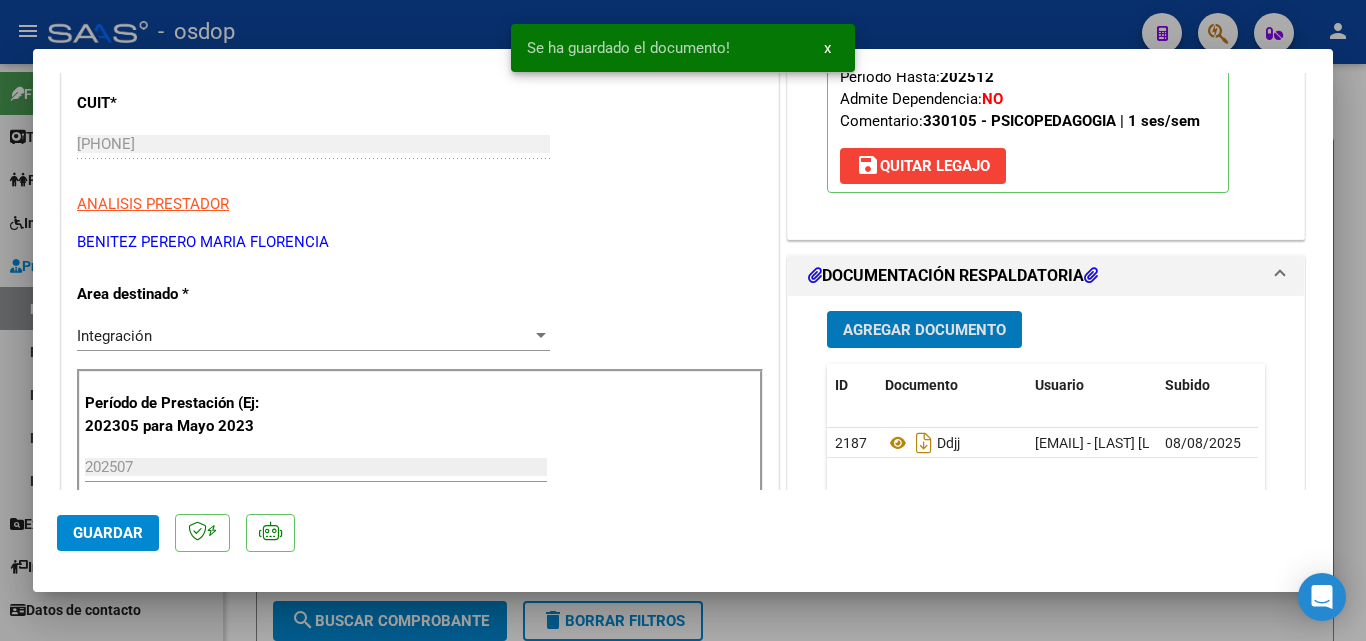 click on "Se ha guardado el documento! x" at bounding box center [683, 48] 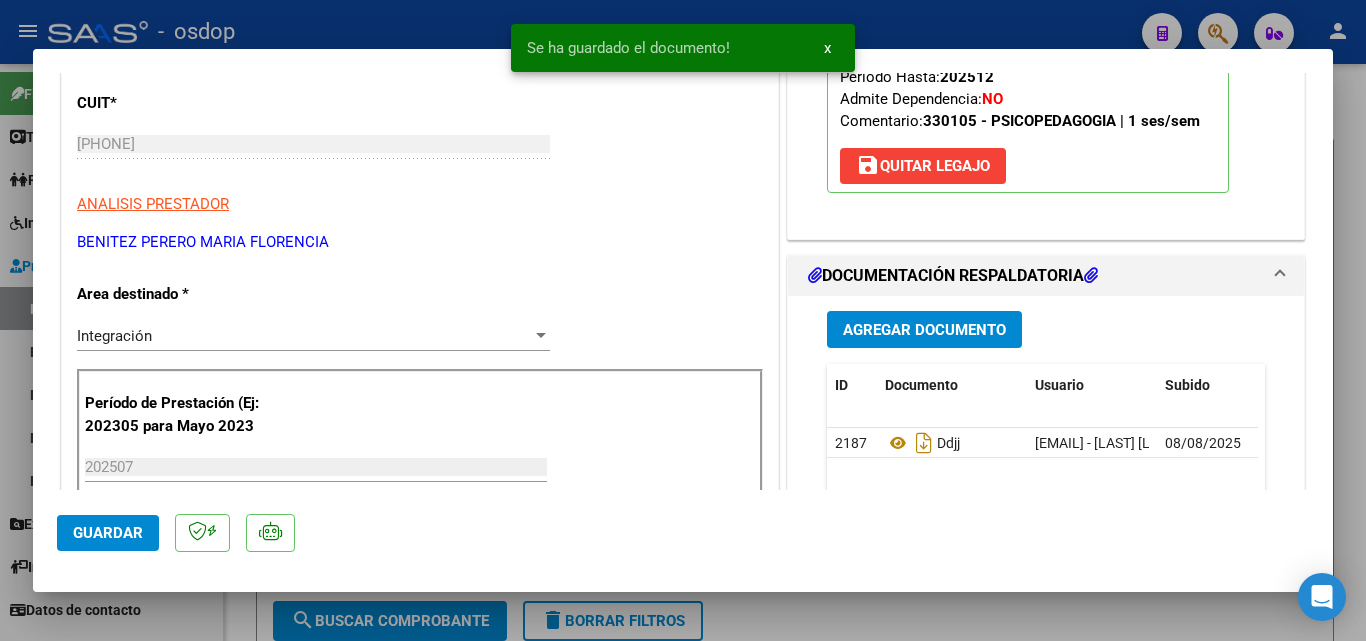 click at bounding box center (683, 320) 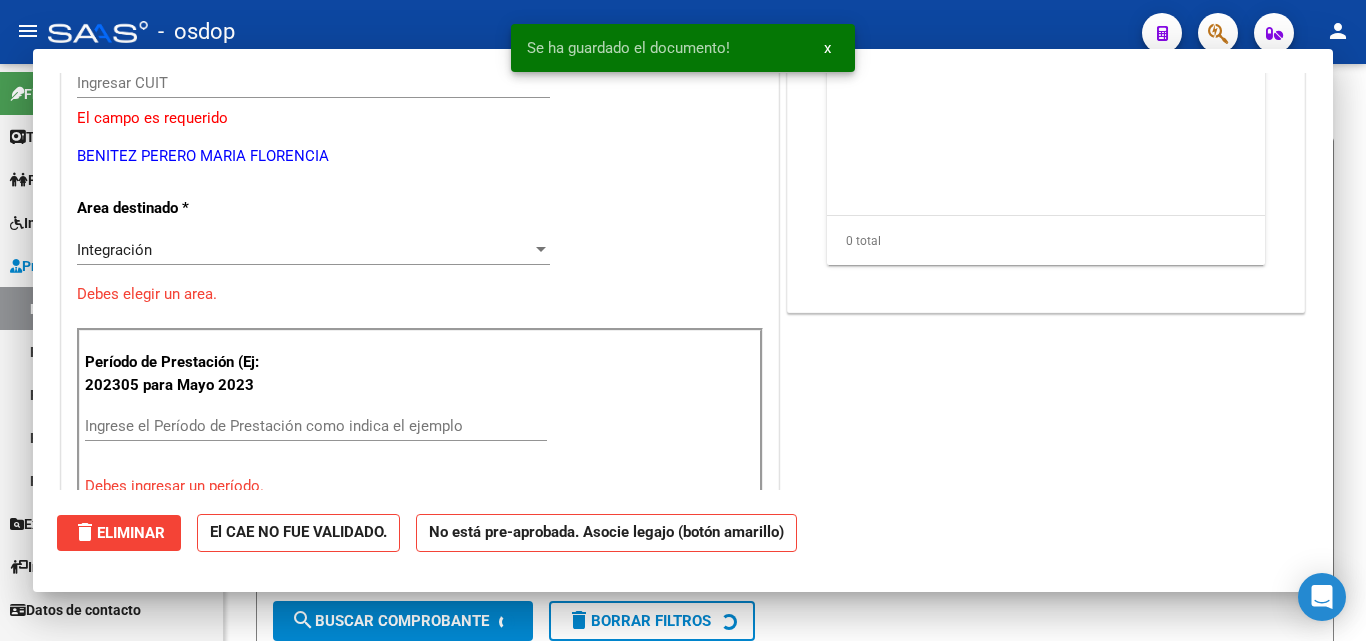 scroll, scrollTop: 239, scrollLeft: 0, axis: vertical 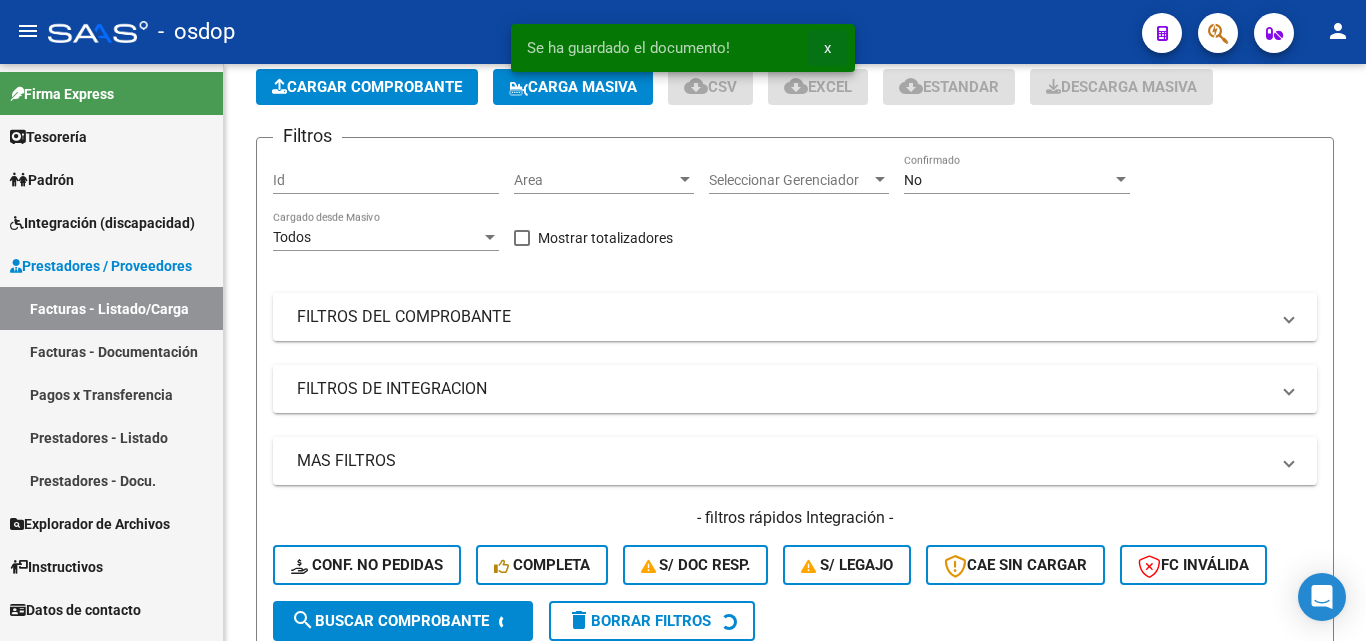 click on "x" at bounding box center (827, 48) 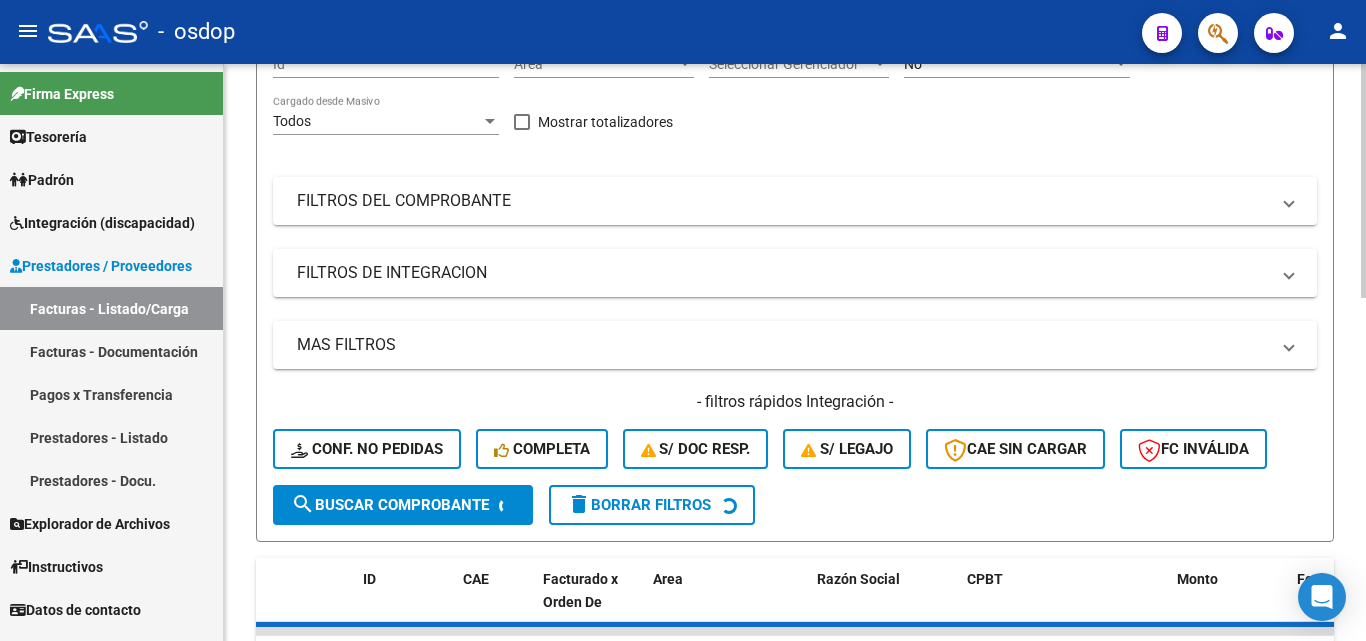 scroll, scrollTop: 500, scrollLeft: 0, axis: vertical 